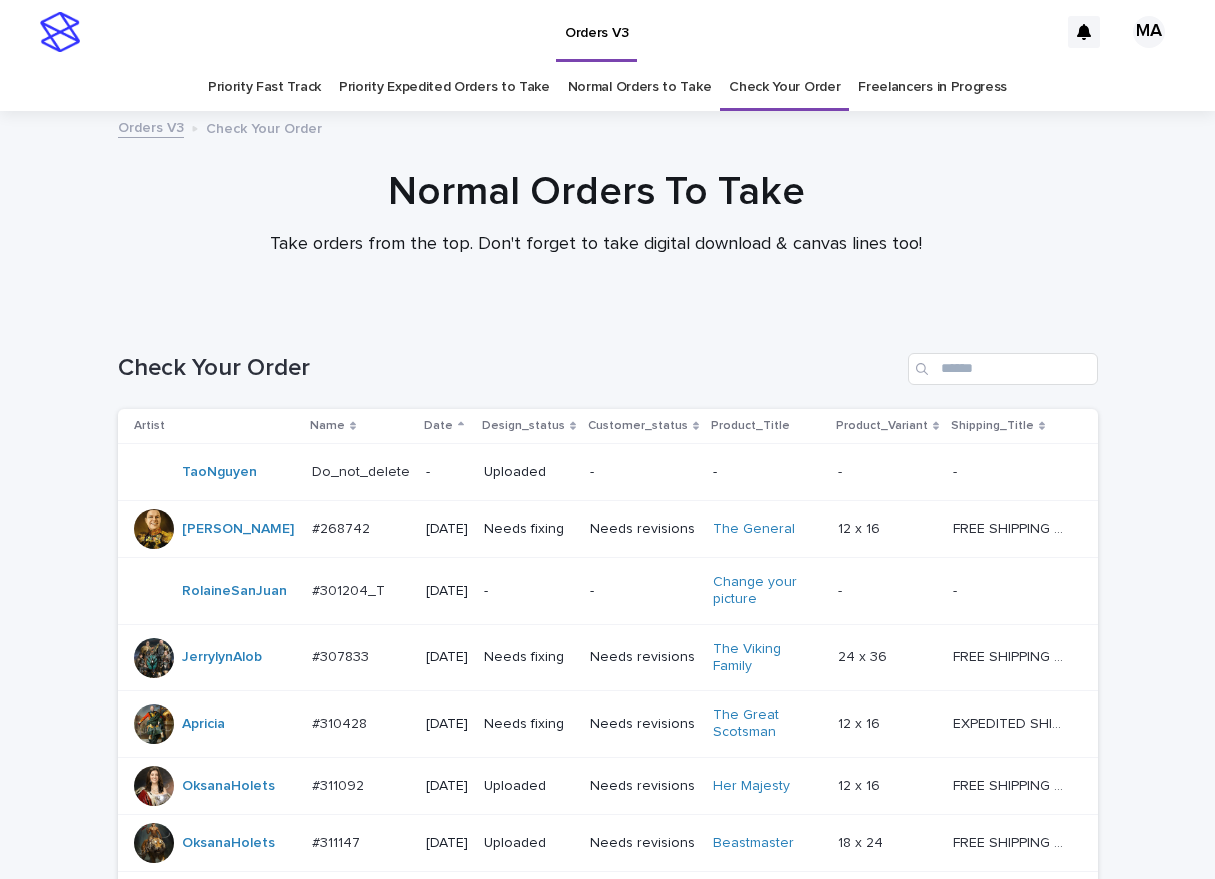 scroll, scrollTop: 0, scrollLeft: 0, axis: both 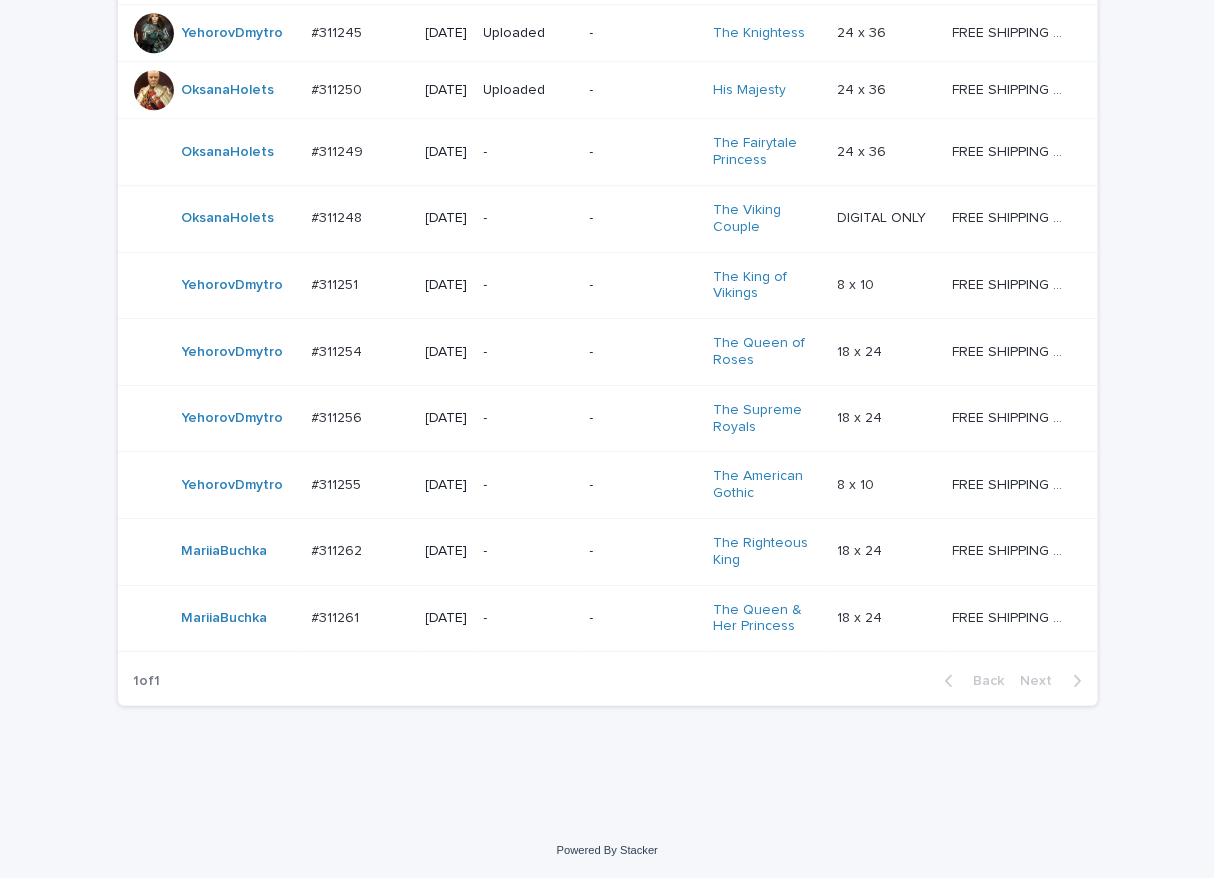 click on "-" at bounding box center [529, 551] 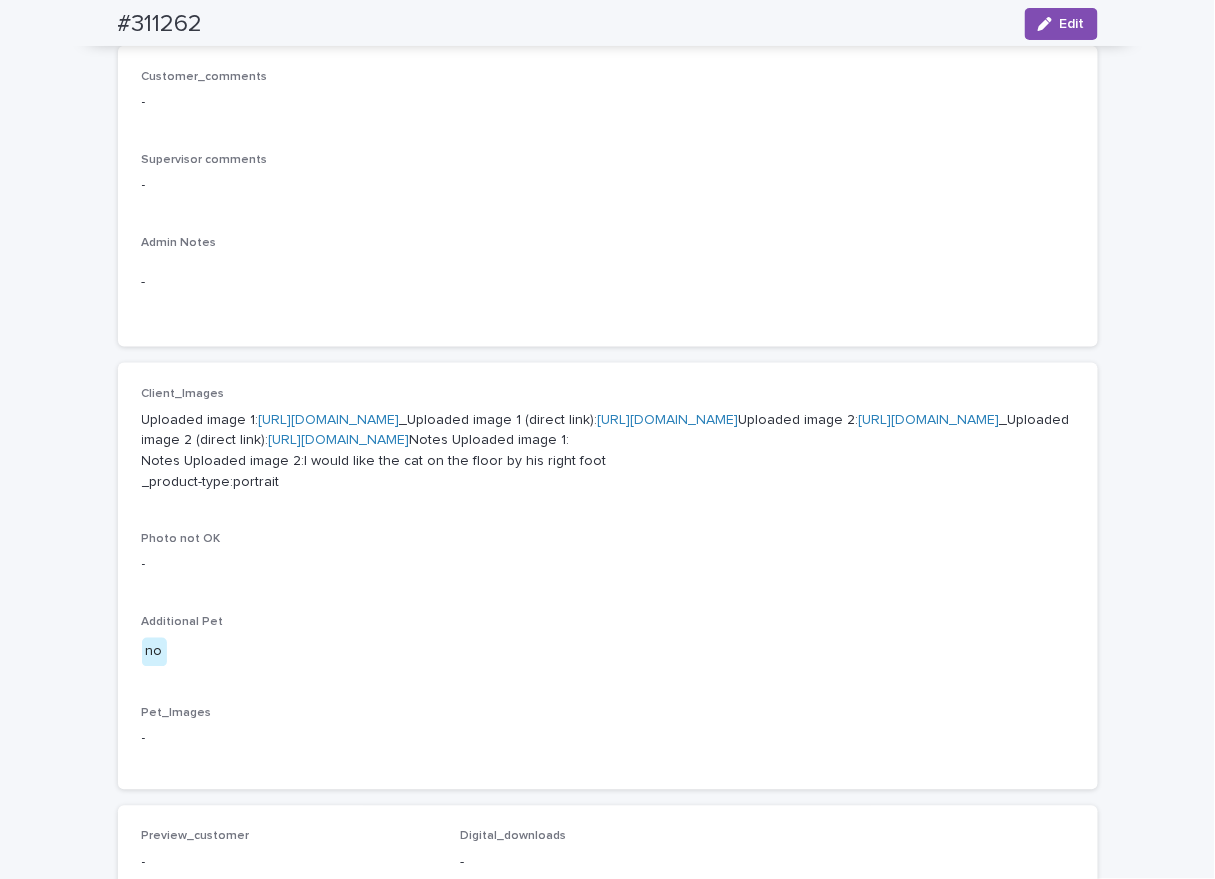 scroll, scrollTop: 699, scrollLeft: 0, axis: vertical 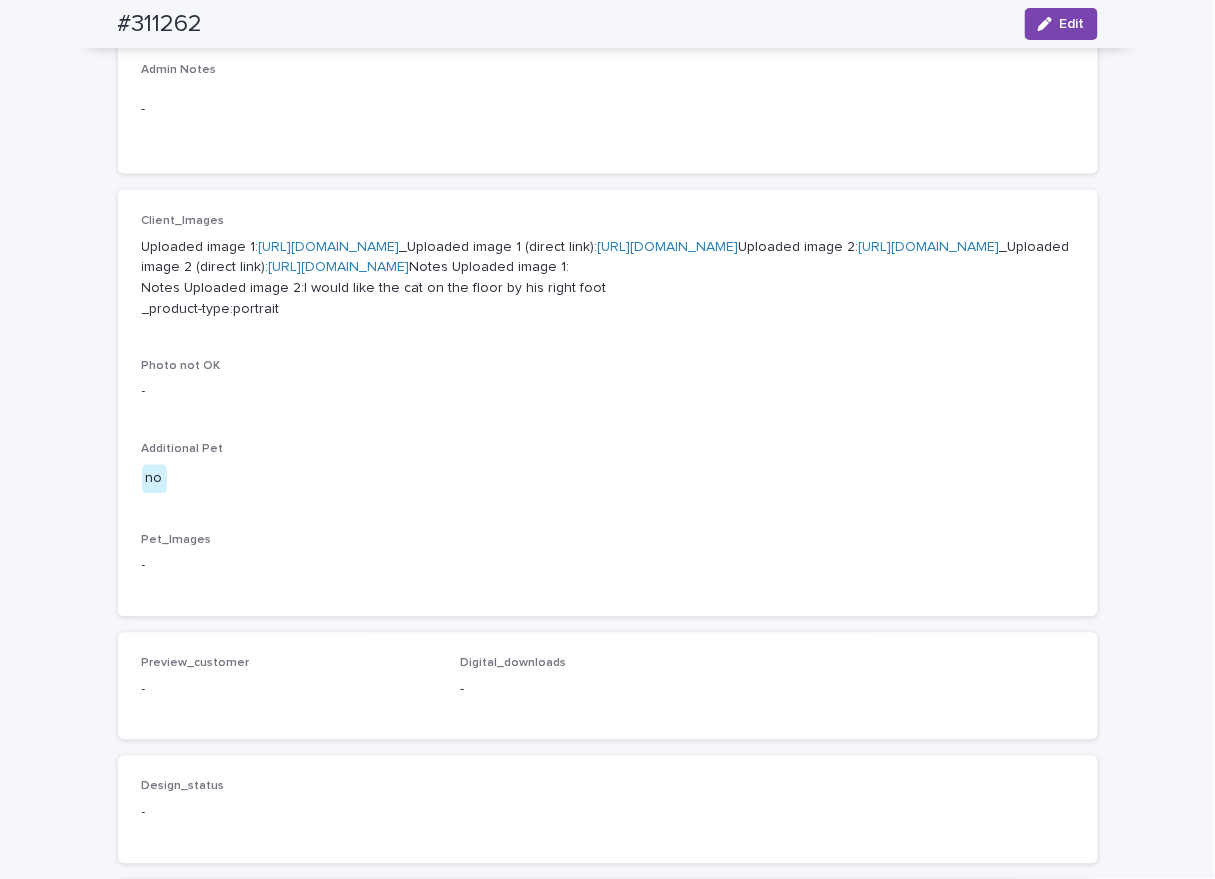 click on "https://cdn.shopify.com-uploadkit.app/s/files/1/0033/4807/0511/files/download.html?id=e11cfb23-3d37-4f5e-b252-d52a065c0f83&uu=1740357b-3802-4d73-bb3e-9660f2db2d51&mo=&fi=SU1HXzMwMDEuanBn&wi=1536&he=2048&mi=aW1hZ2UvanBlZw==&up=a8b4&image=true" at bounding box center [329, 247] 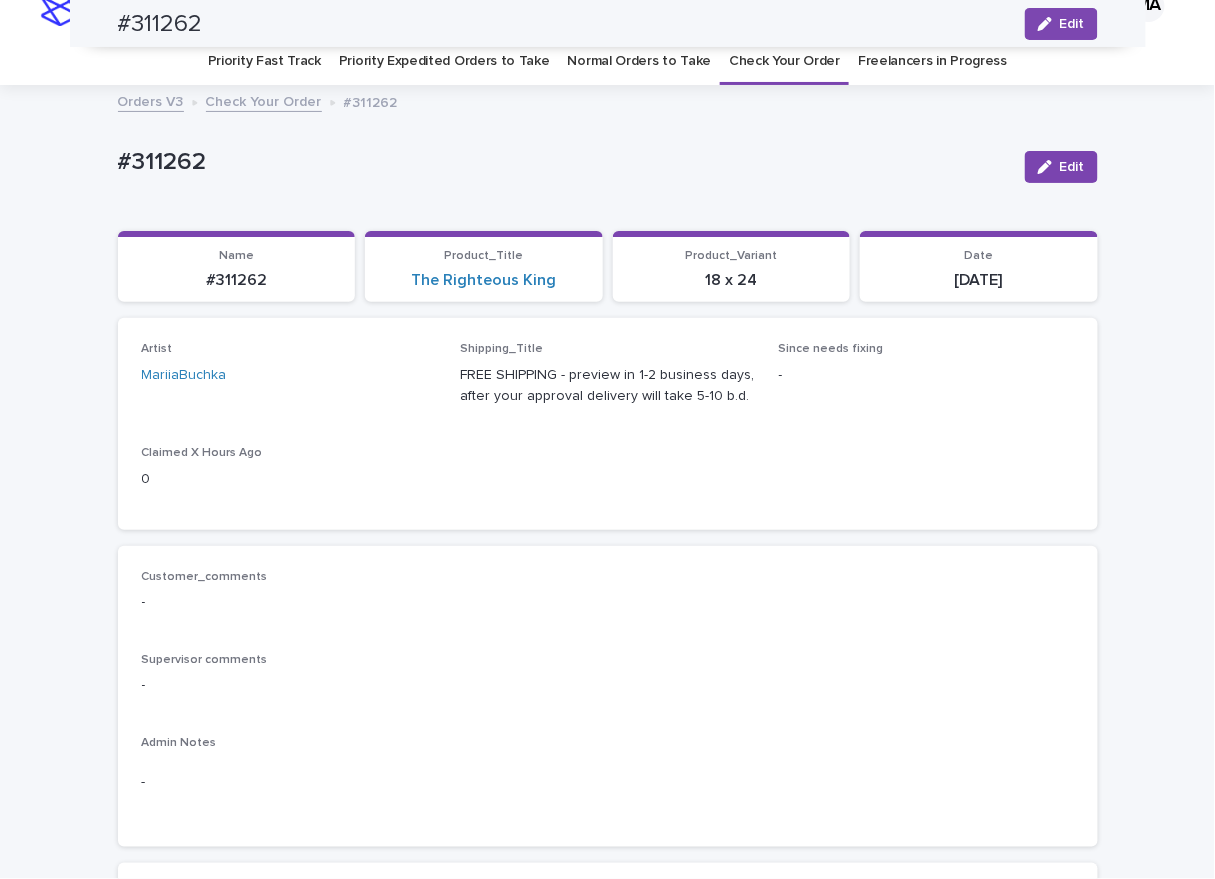 scroll, scrollTop: 0, scrollLeft: 0, axis: both 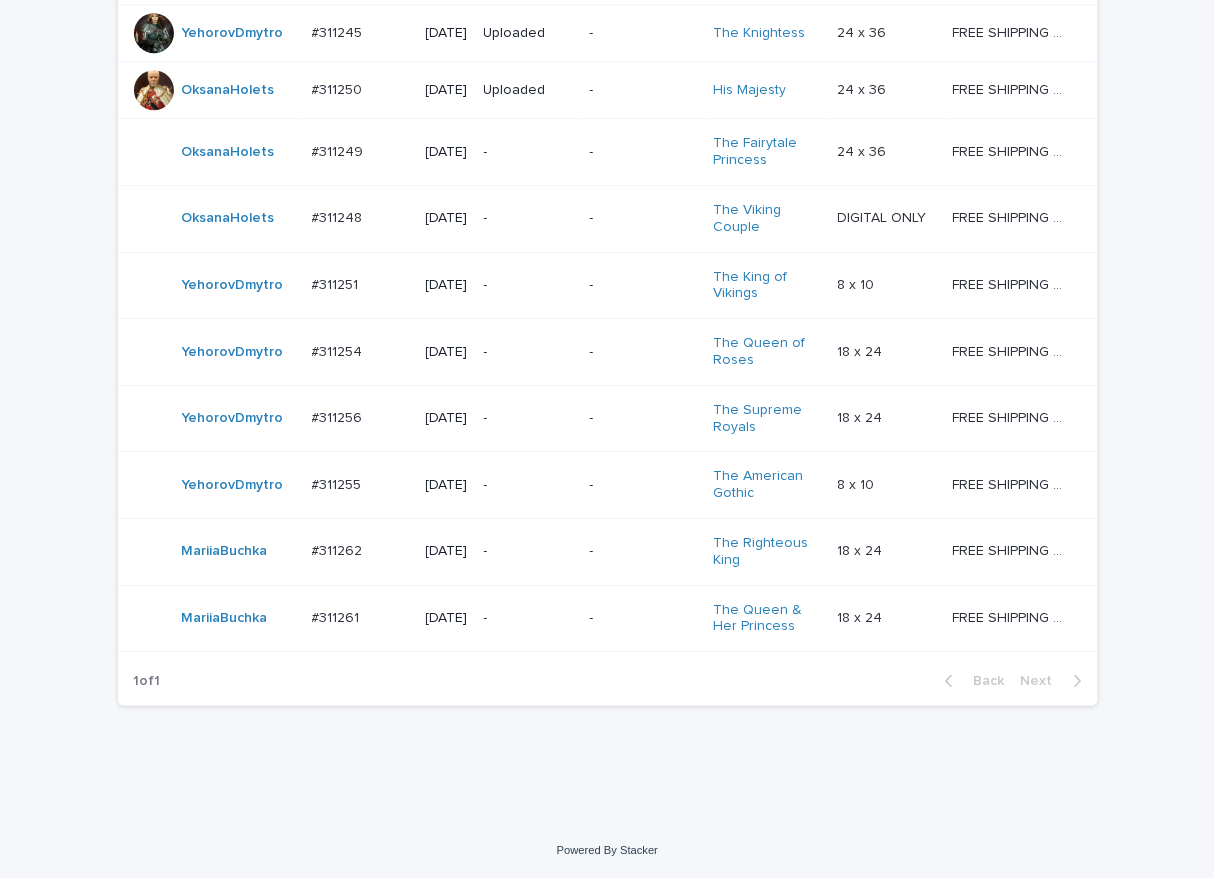 click on "-" at bounding box center [529, 618] 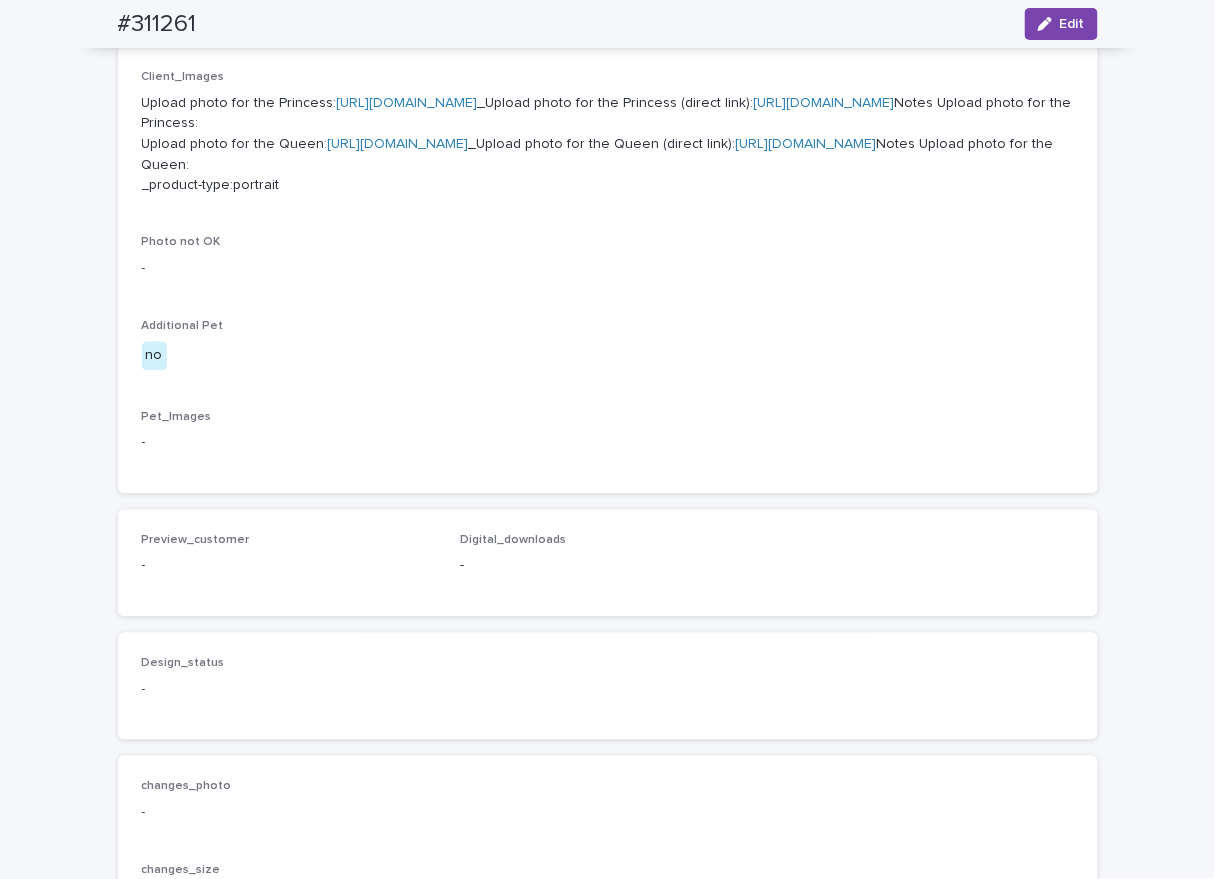 scroll, scrollTop: 699, scrollLeft: 0, axis: vertical 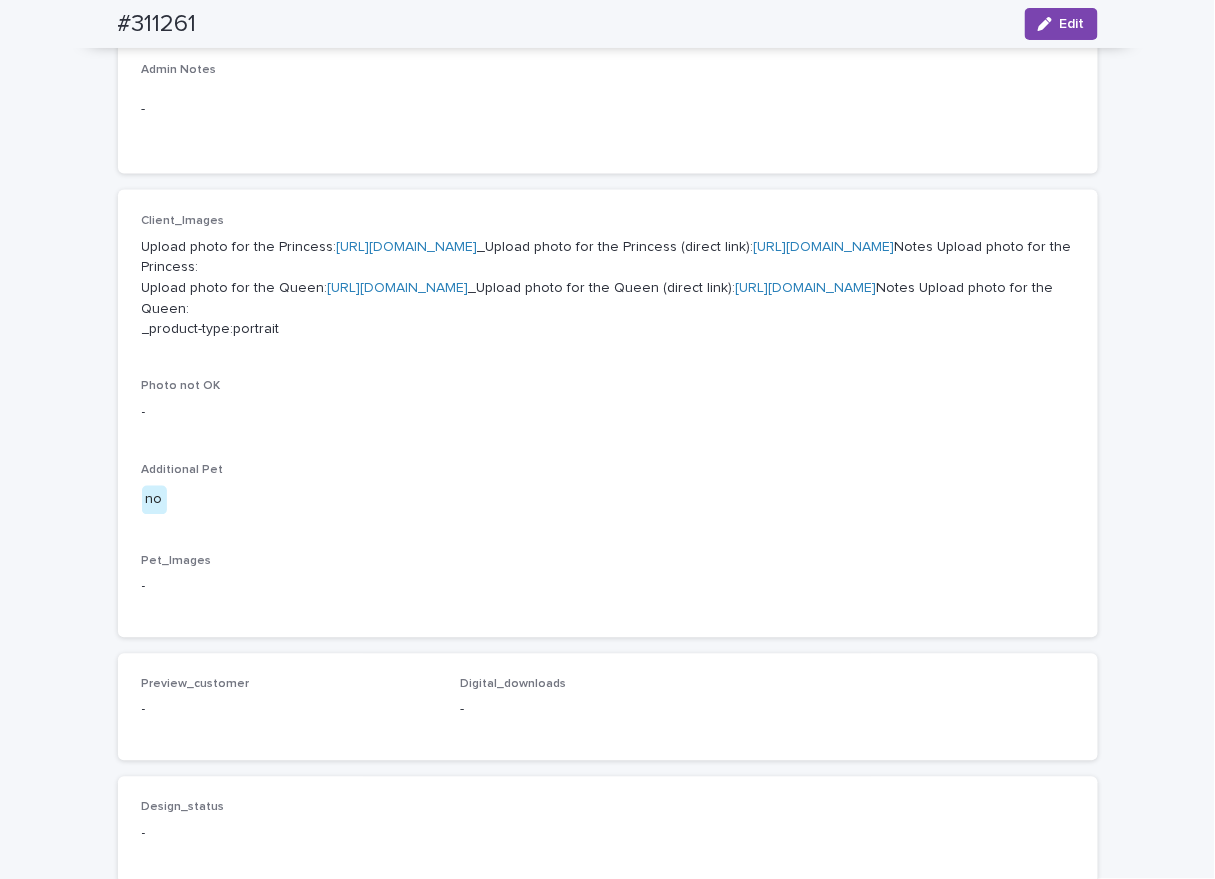 click on "https://cdn.shopify.com-uploadkit.app/s/files/1/0033/4807/0511/files/download.html?id=e11cfb23-3d37-4f5e-b252-d52a065c0f83&uu=afd3bb82-7d18-44f8-b9f5-15ebe73ac84d&mo=&fi=cGhvdG9fMjAyNS0wNy0xMl8xMi00MC01Mi5qcGc=&wi=960&he=1280&mi=aW1hZ2UvanBlZw==&up=6979&image=true" at bounding box center [407, 247] 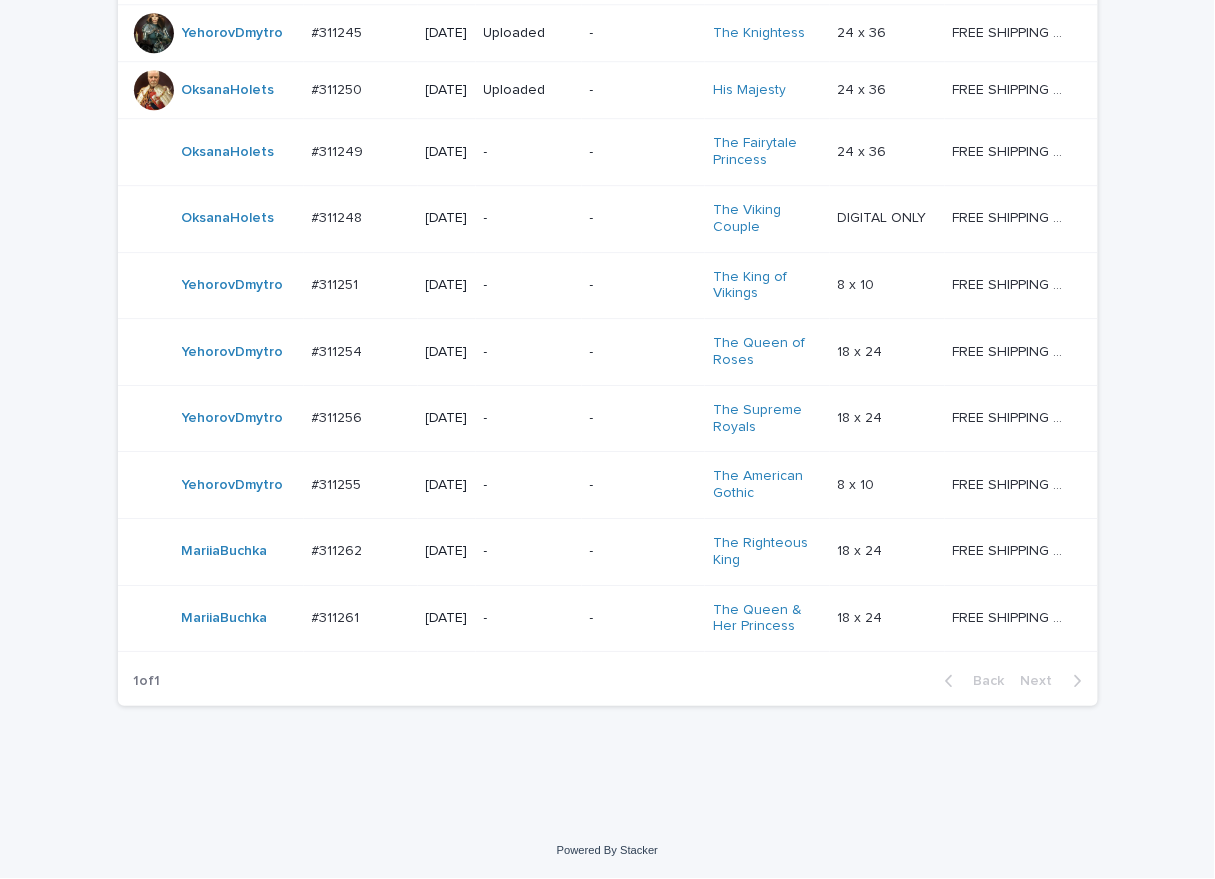scroll, scrollTop: 1651, scrollLeft: 0, axis: vertical 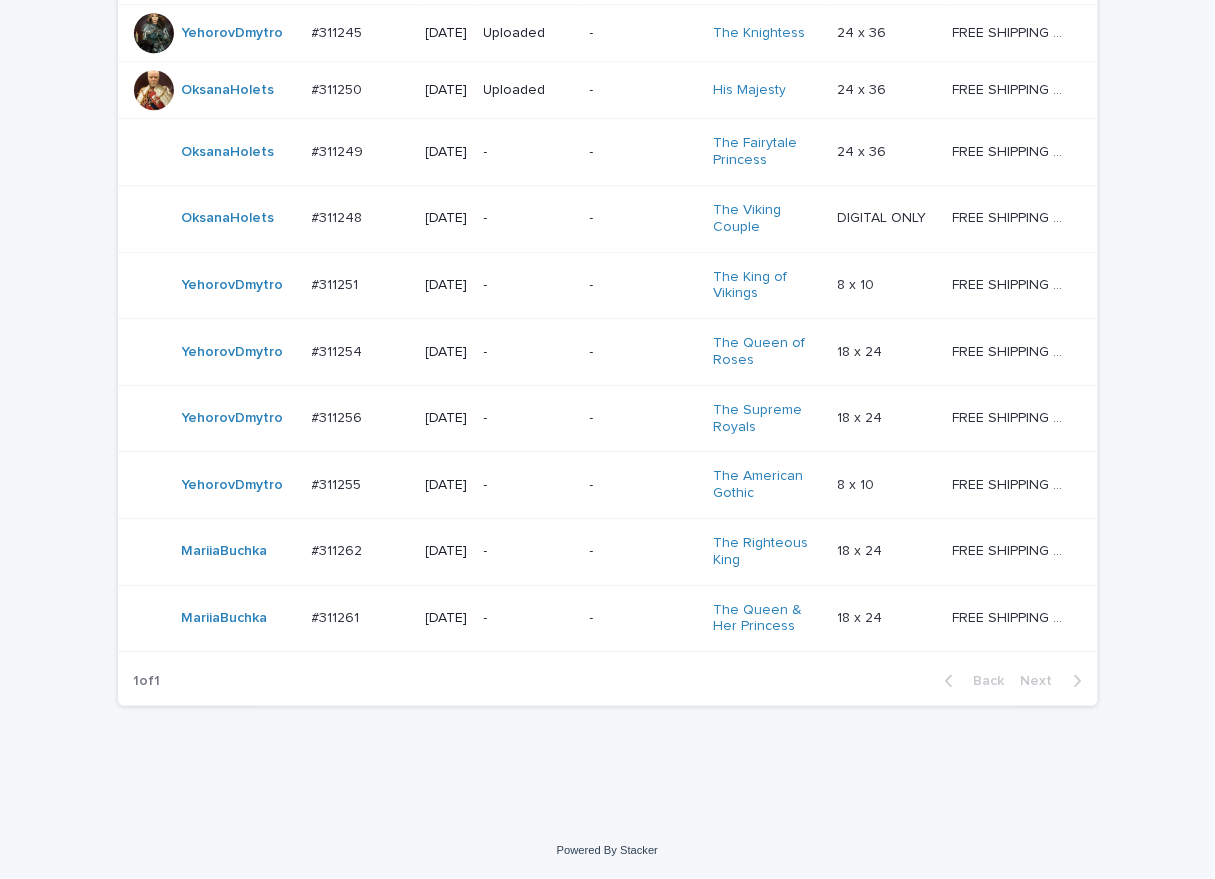 click on "Loading... Saving… Loading... Saving… Check Your Order Artist Name Date Design_status Customer_status Product_Title Product_Variant Shipping_Title TaoNguyen   Do_not_delete Do_not_delete   - Uploaded - - - -   - -   YuliyaSergeeva   #268742 #268742   2024-11-29 Needs fixing Needs revisions The General   12 x 16 12 x 16   FREE SHIPPING - preview in 1-2 business days, after your approval delivery will take 5-10 business days. FREE SHIPPING - preview in 1-2 business days, after your approval delivery will take 5-10 business days.   RolaineSanJuan   #301204_T #301204_T   2025-05-26 - - Change your picture   - -   - -   JerrylynAlob   #307833 #307833   2025-06-07 Needs fixing Needs revisions The Viking Family   24 x 36 24 x 36   FREE SHIPPING - preview in 1-2 business days, after your approval delivery will take 5-10 b.d., likely after Father's day. FREE SHIPPING - preview in 1-2 business days, after your approval delivery will take 5-10 b.d., likely after Father's day.   Apricia   #310428 #310428" at bounding box center [607, -170] 